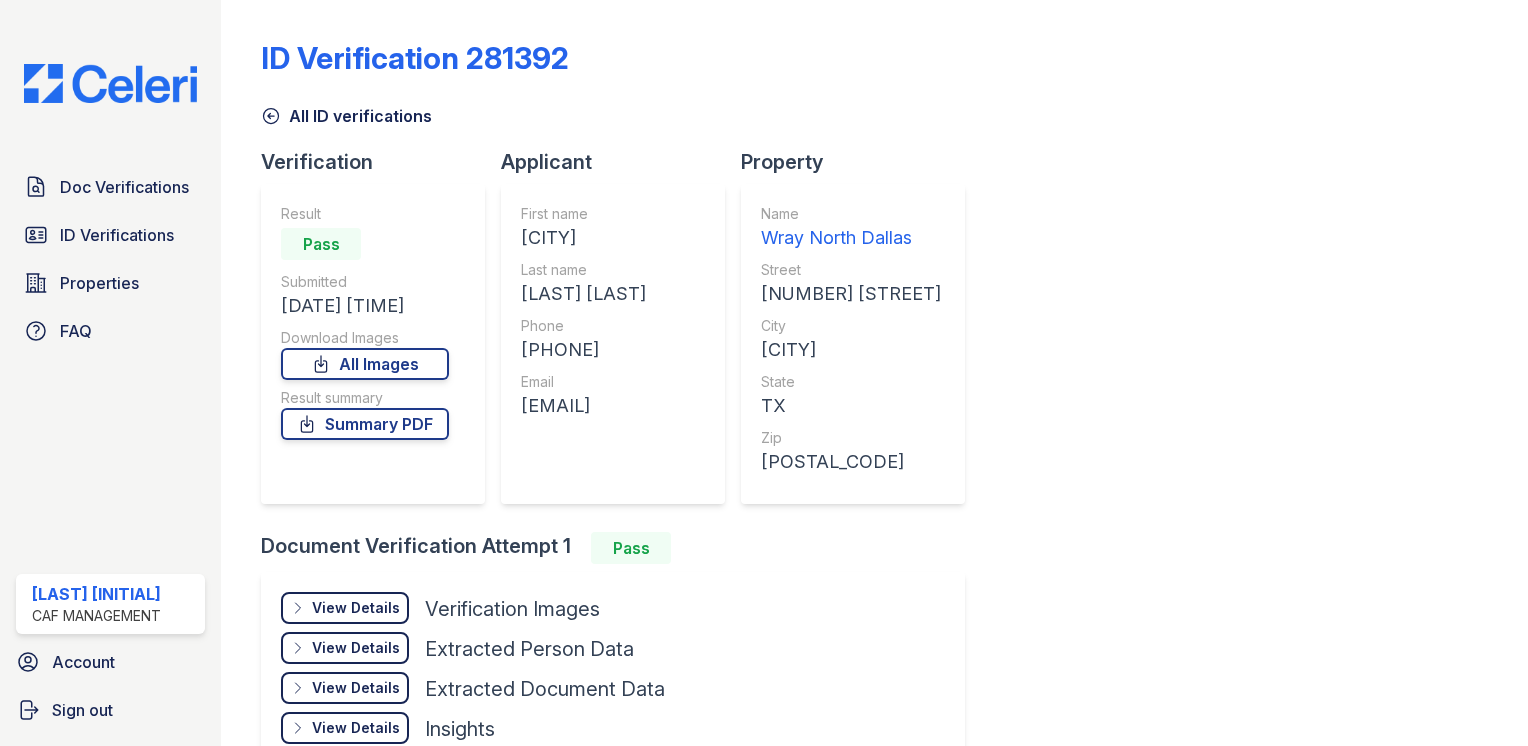 scroll, scrollTop: 0, scrollLeft: 0, axis: both 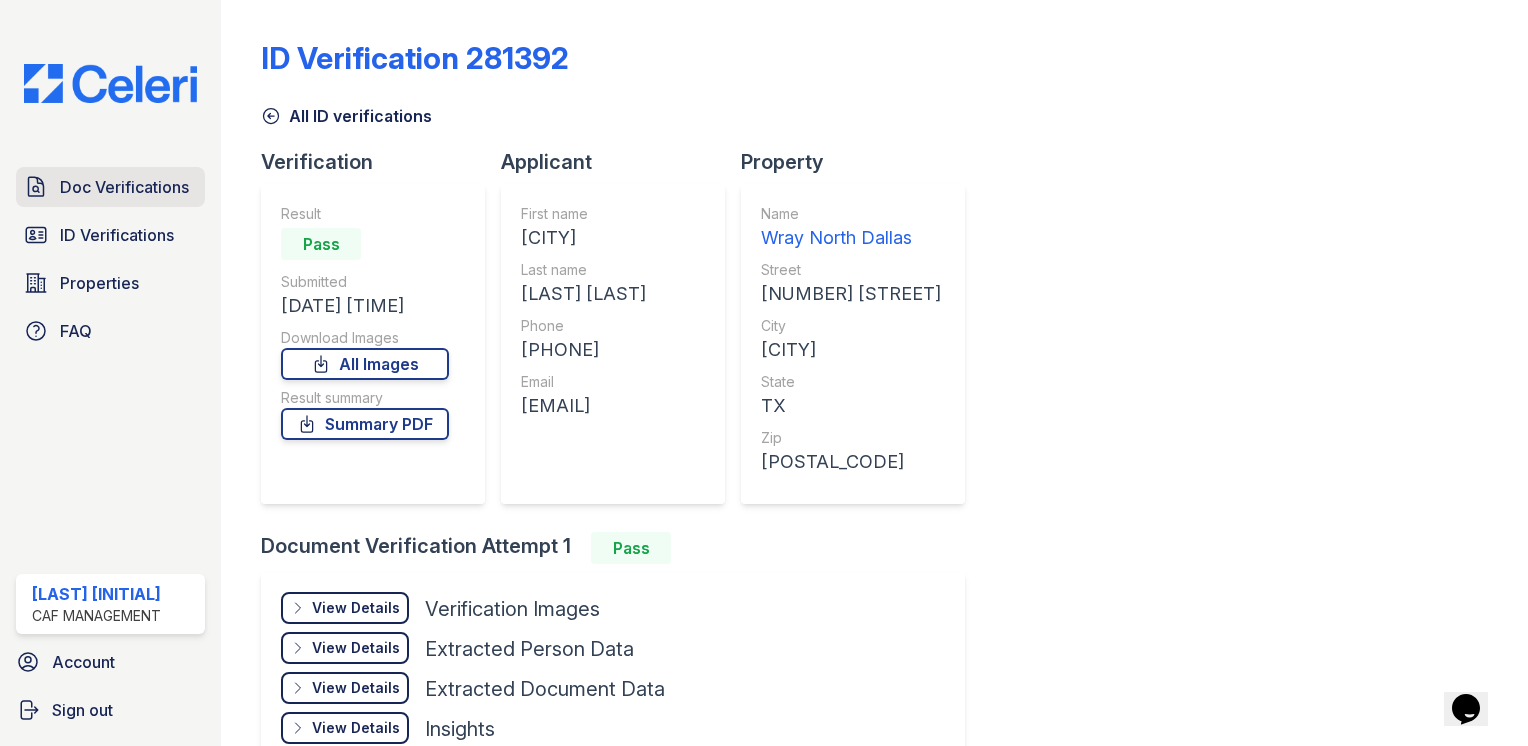 click on "Doc Verifications" at bounding box center [110, 187] 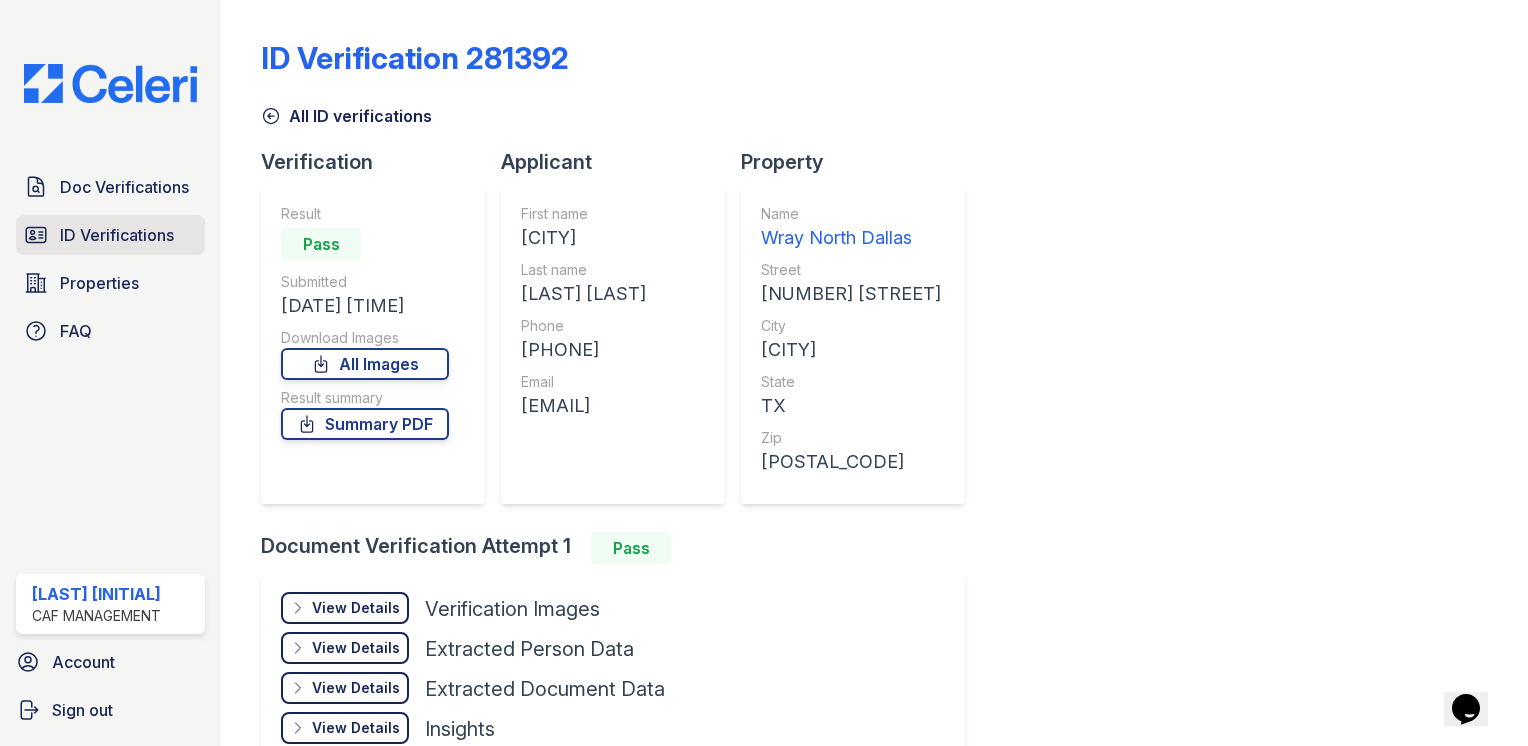 click on "ID Verifications" at bounding box center [117, 235] 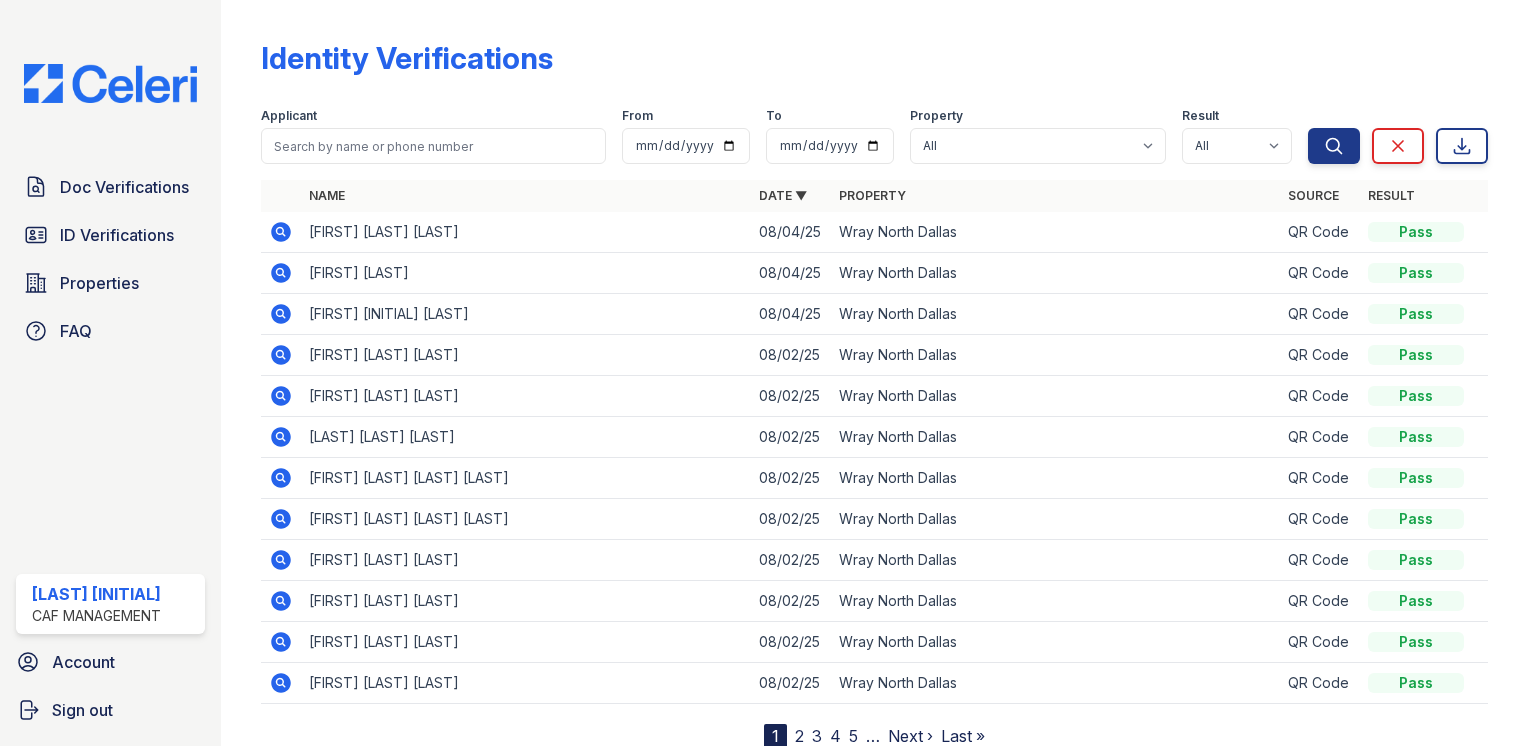 click 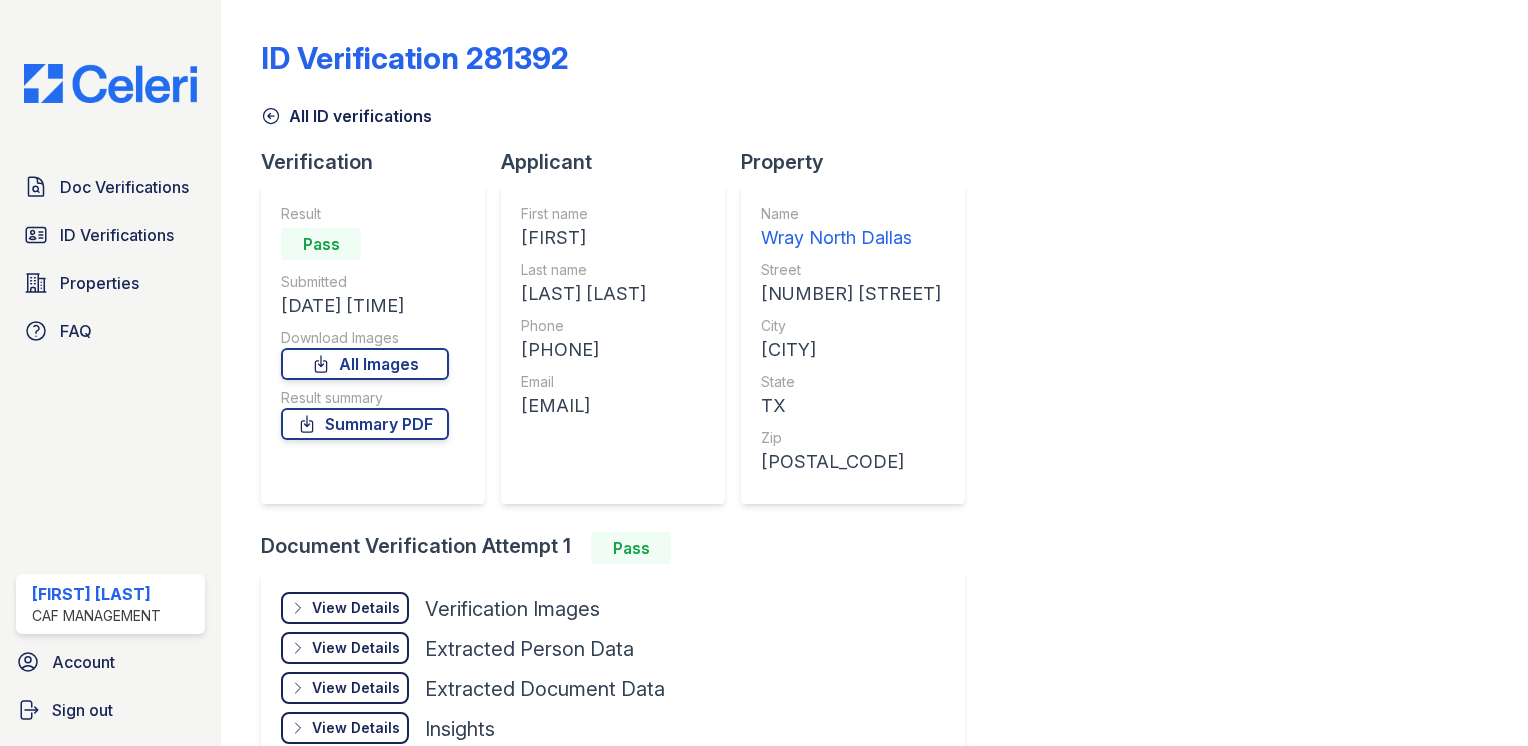 scroll, scrollTop: 0, scrollLeft: 0, axis: both 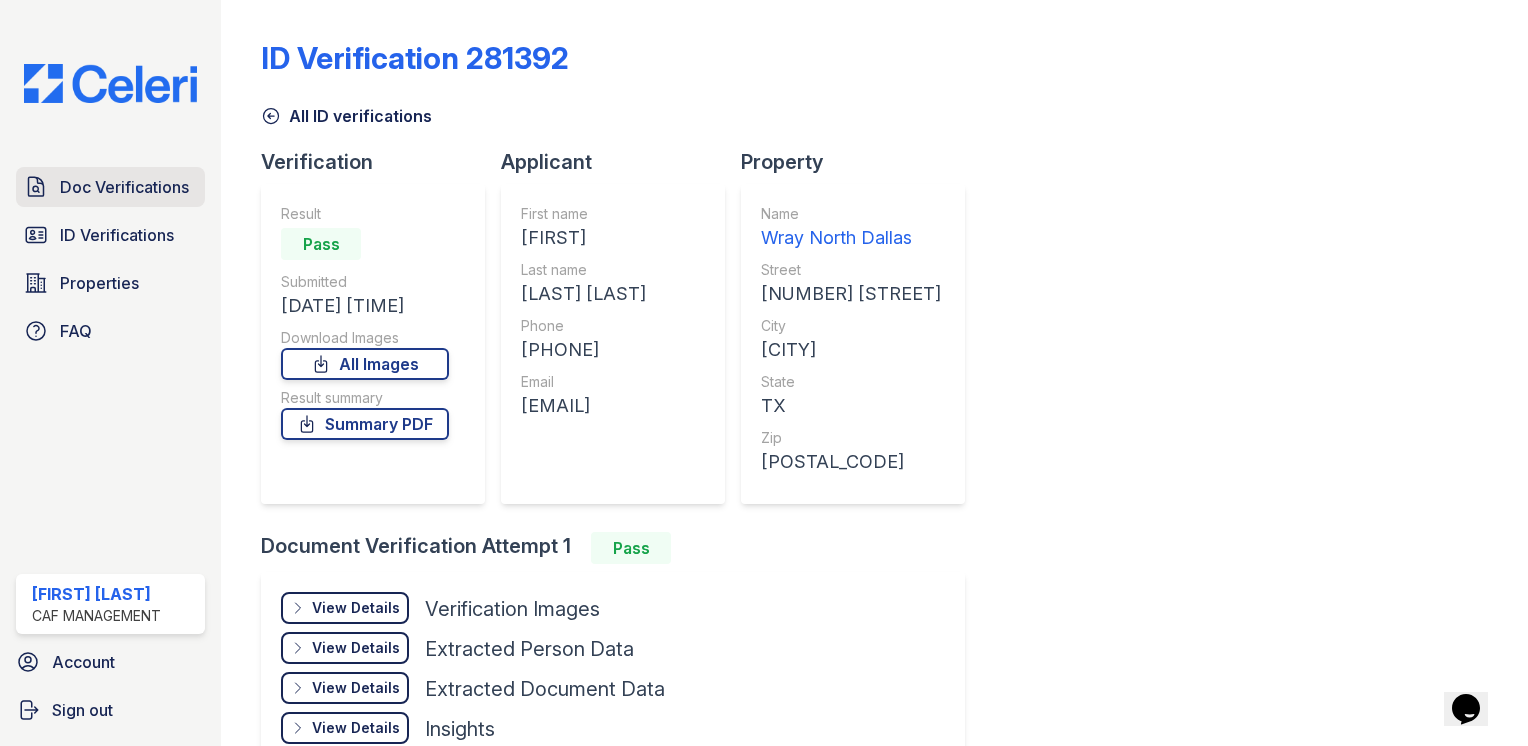 click on "Doc Verifications" at bounding box center [110, 187] 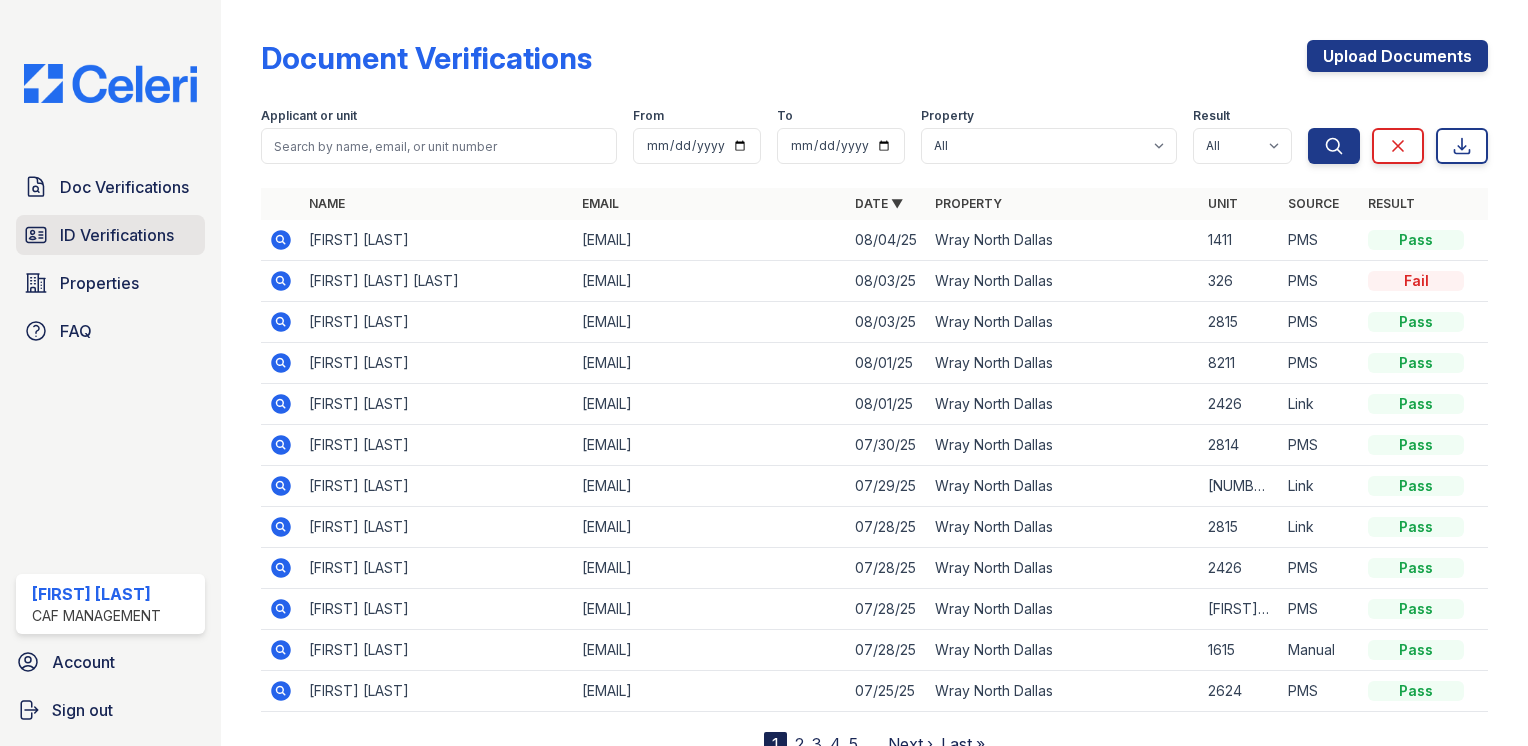 click on "ID Verifications" at bounding box center (117, 235) 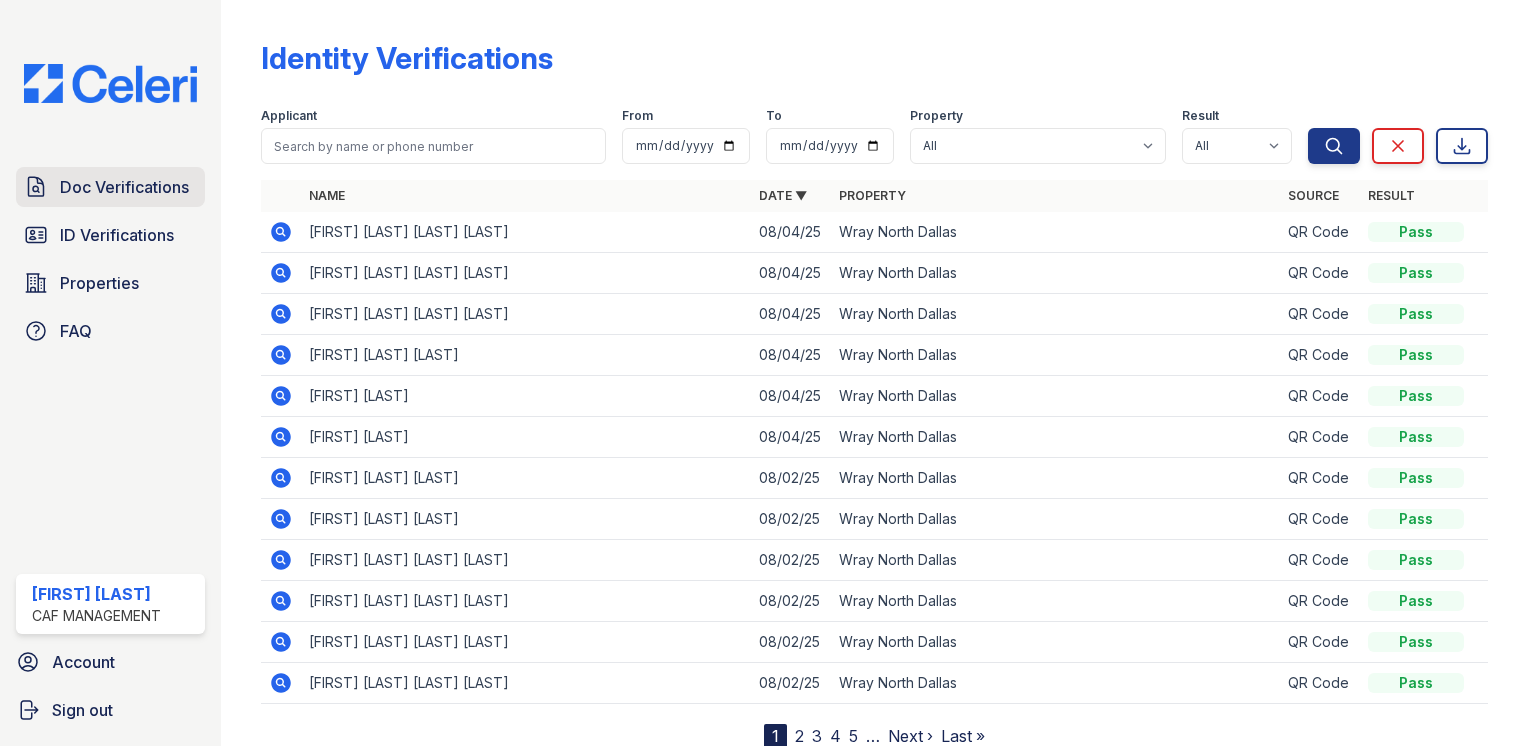 click on "Doc Verifications" at bounding box center (124, 187) 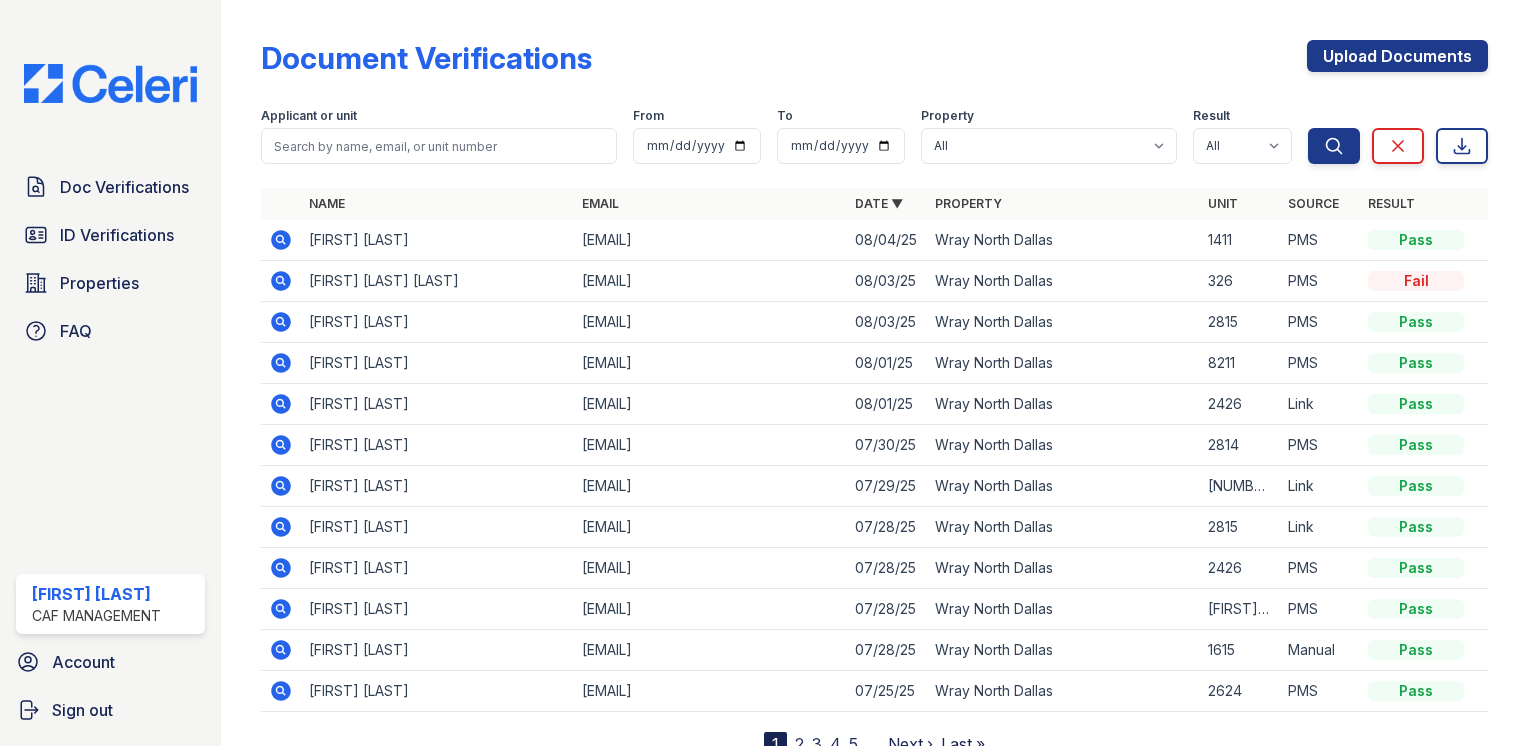 click on "Doc Verifications
ID Verifications
Properties
FAQ" at bounding box center (110, 259) 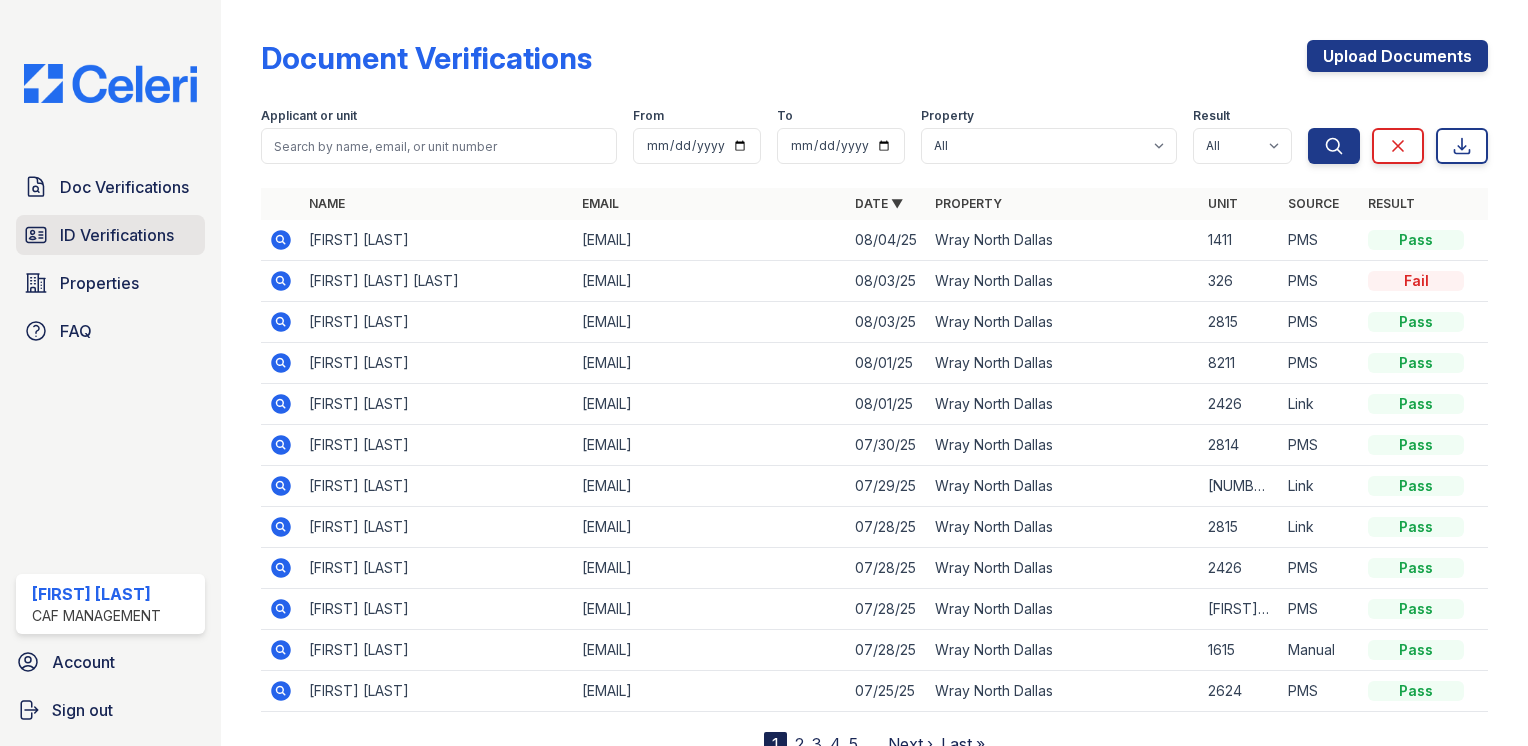 click on "ID Verifications" at bounding box center (110, 235) 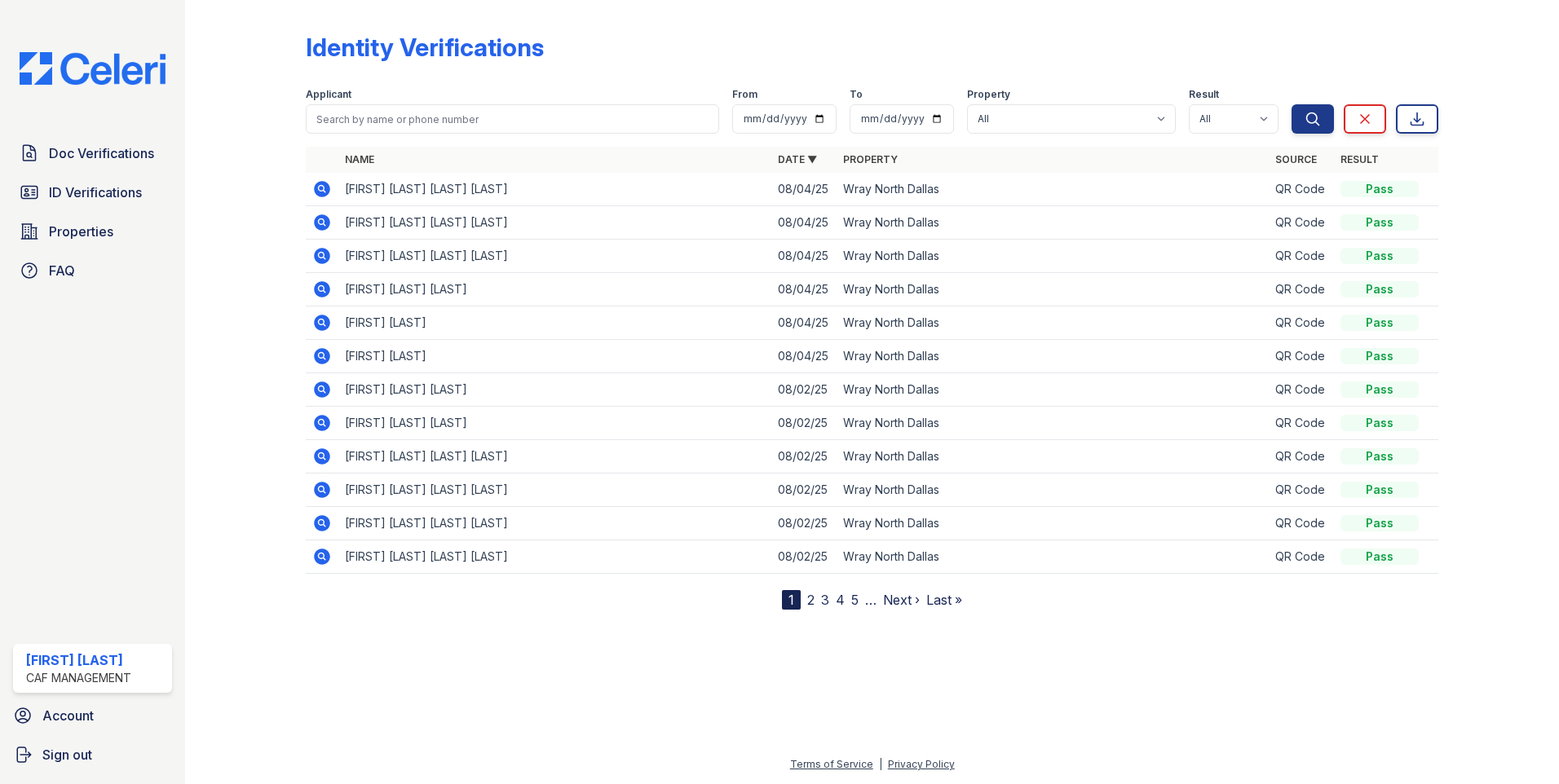 click on "08/02/25" at bounding box center [804, 390] 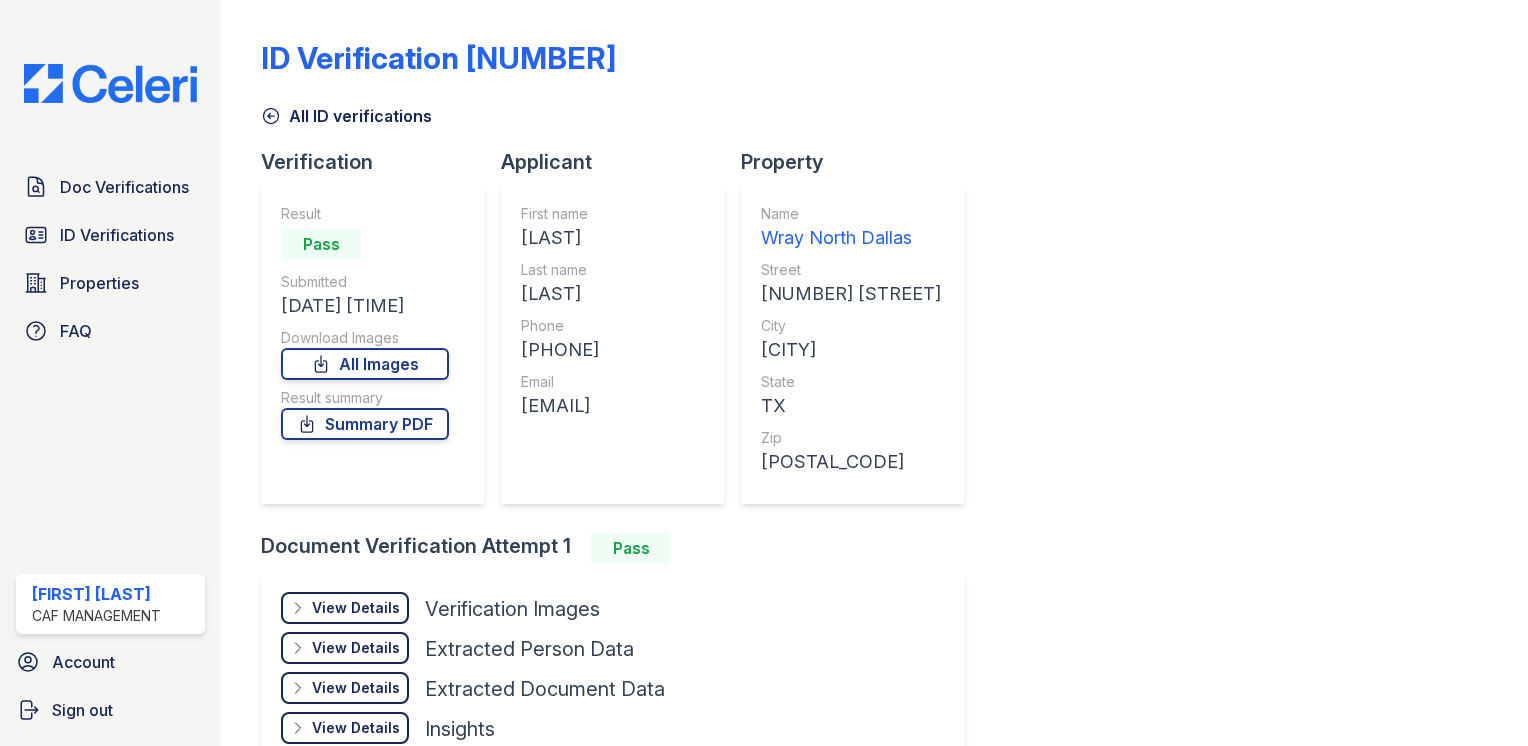 scroll, scrollTop: 0, scrollLeft: 0, axis: both 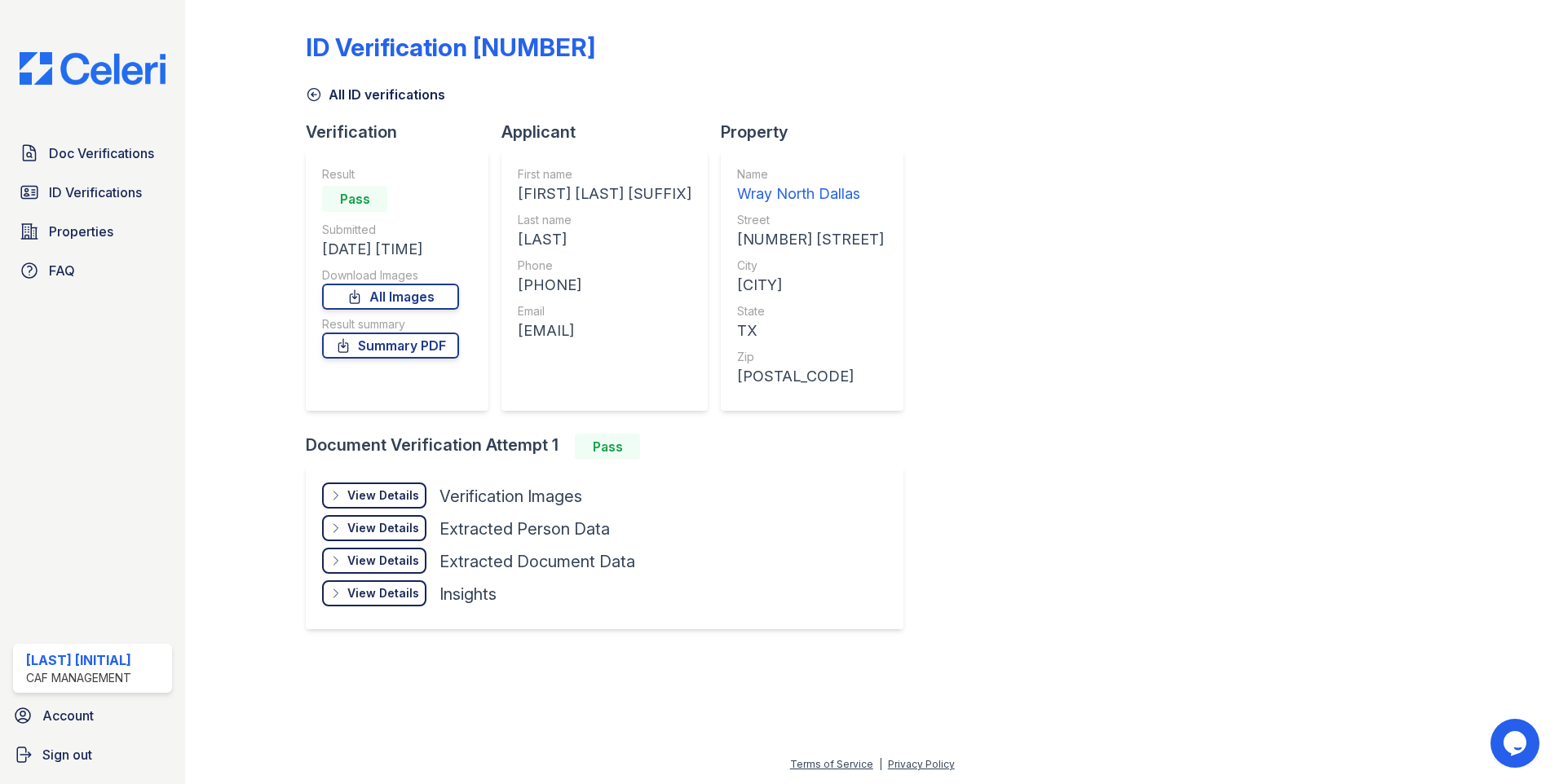click on "[POSTAL_CODE]" at bounding box center (810, 377) 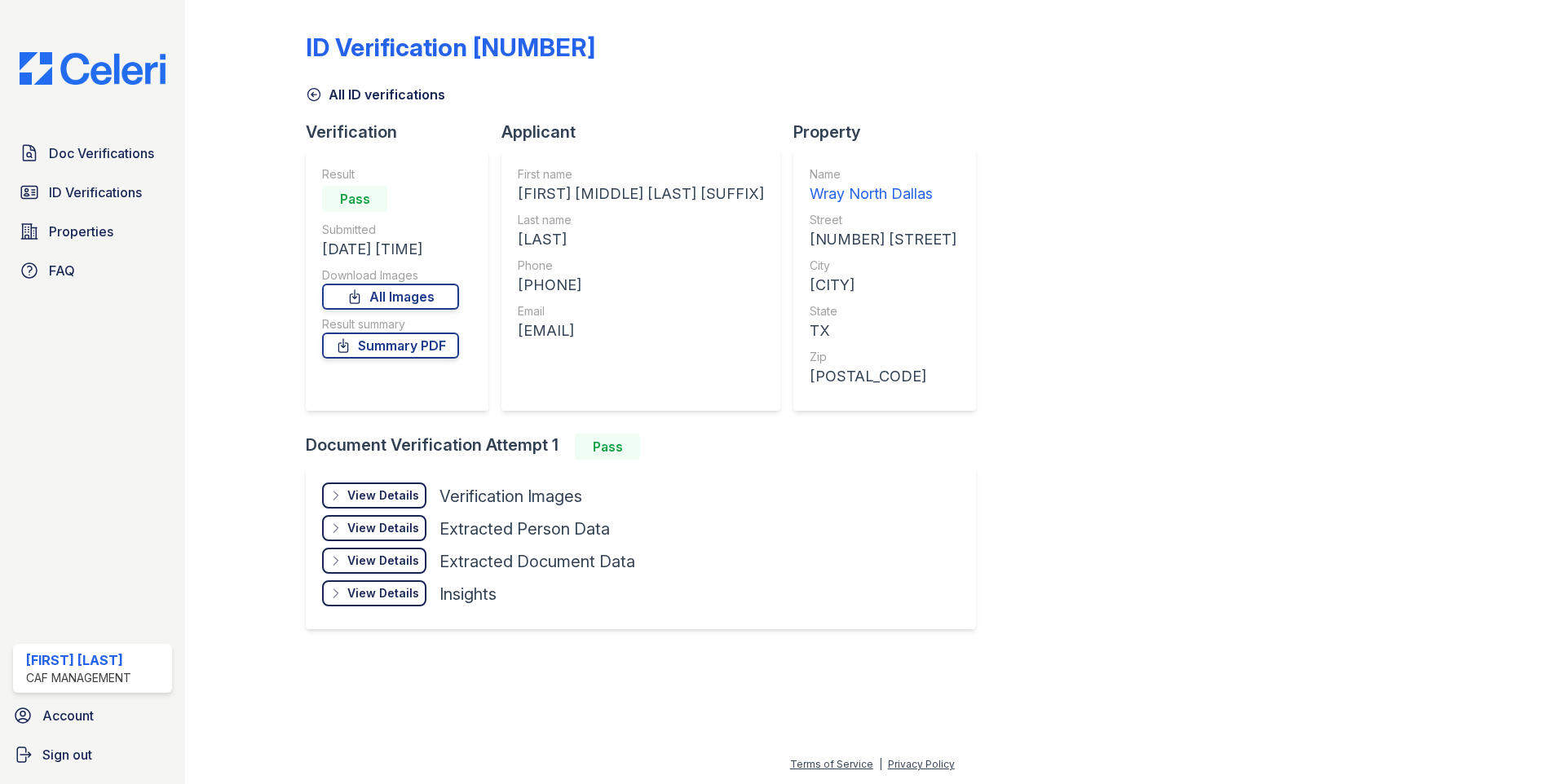 scroll, scrollTop: 0, scrollLeft: 0, axis: both 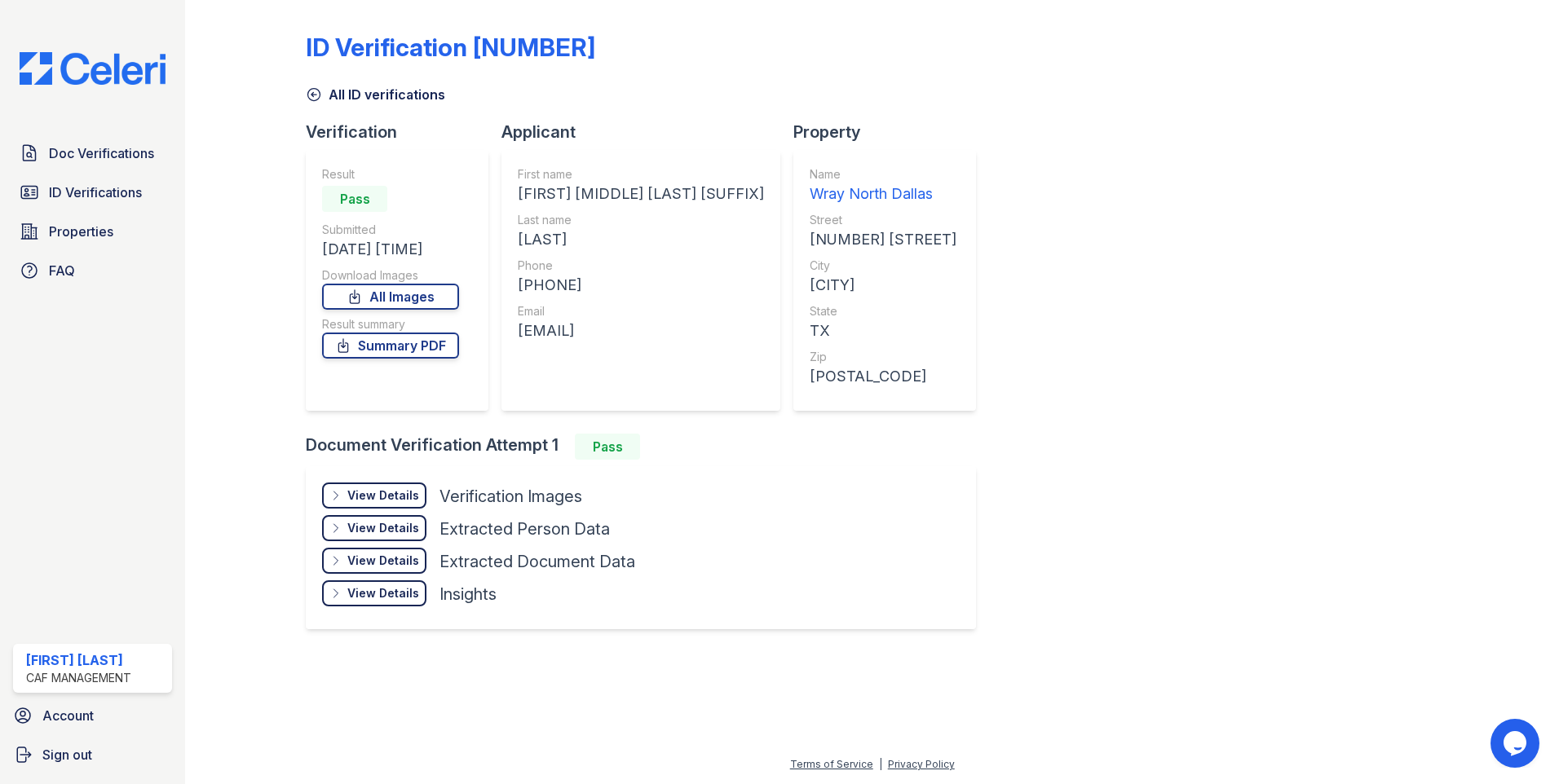click on "[POSTAL_CODE]" at bounding box center [883, 377] 